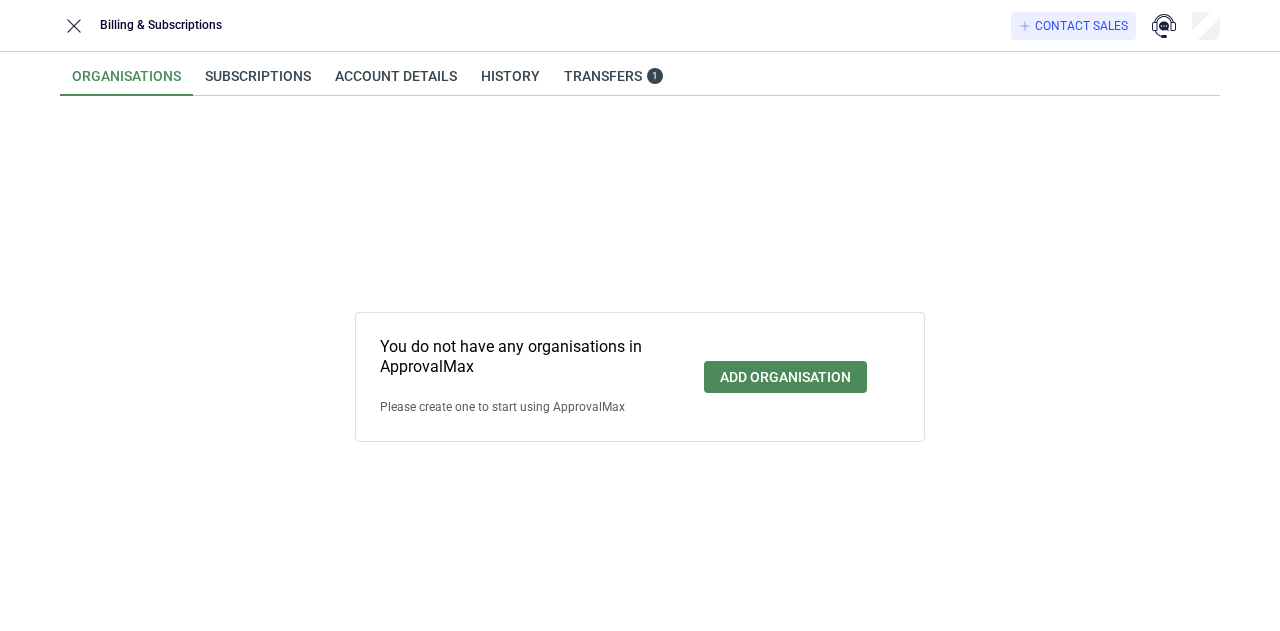 scroll, scrollTop: 0, scrollLeft: 0, axis: both 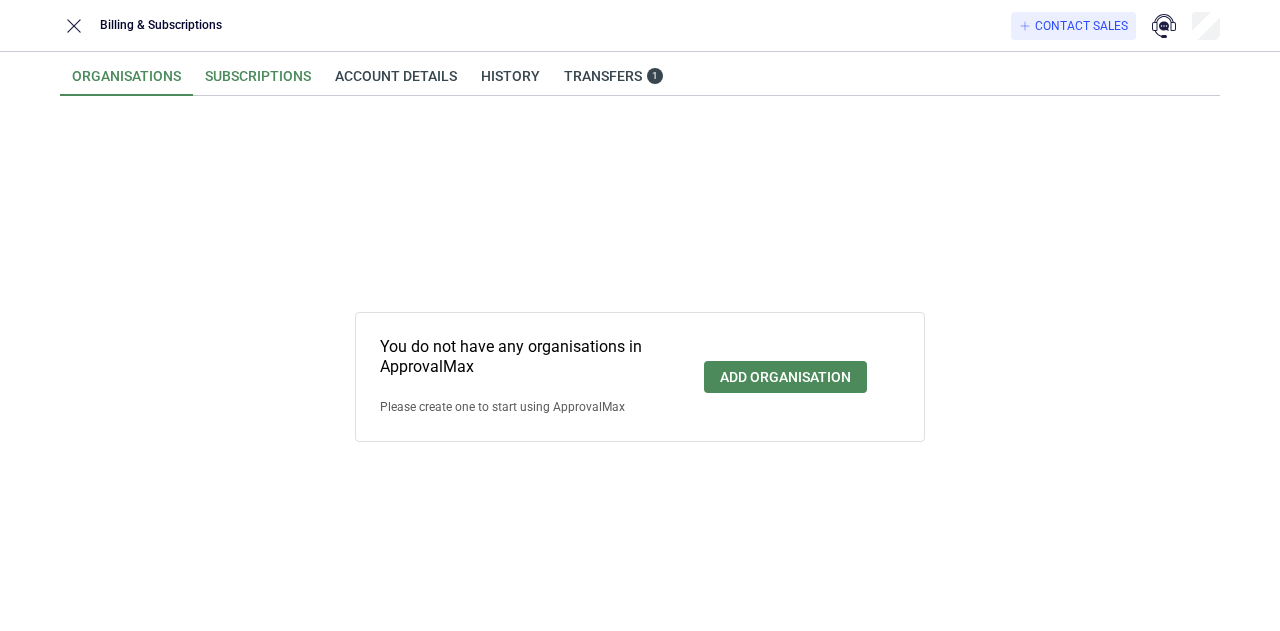 click on "Subscriptions" at bounding box center (258, 82) 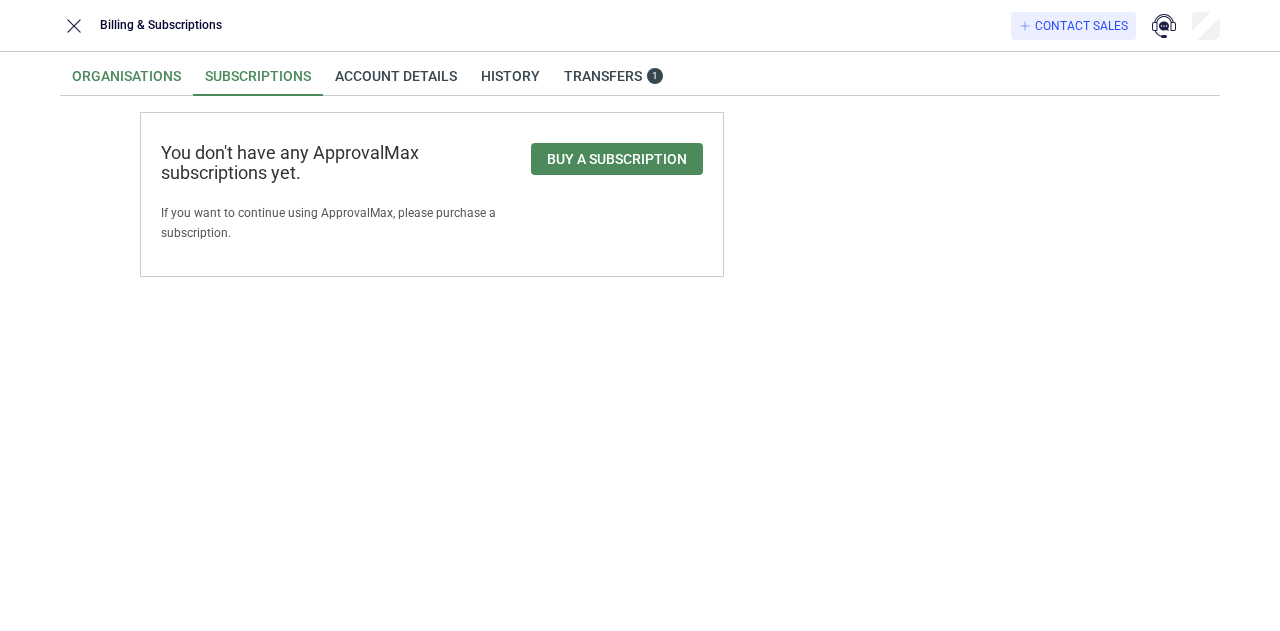 click on "Organisations" at bounding box center [126, 82] 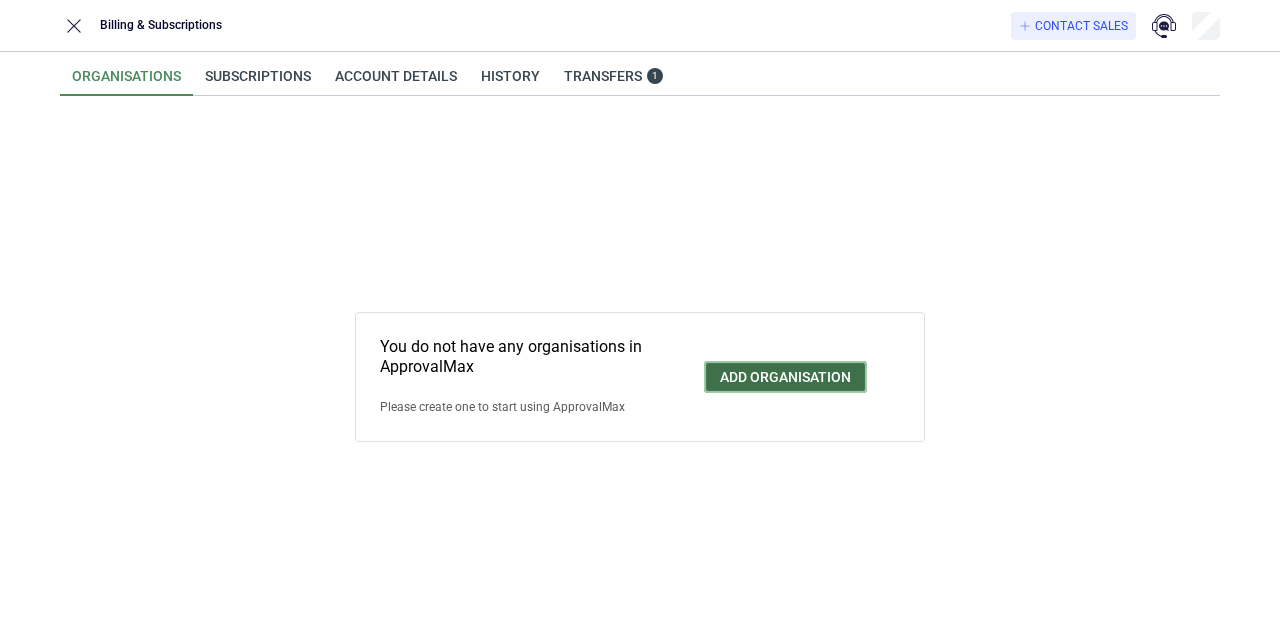 click on "Add organisation" at bounding box center (785, 377) 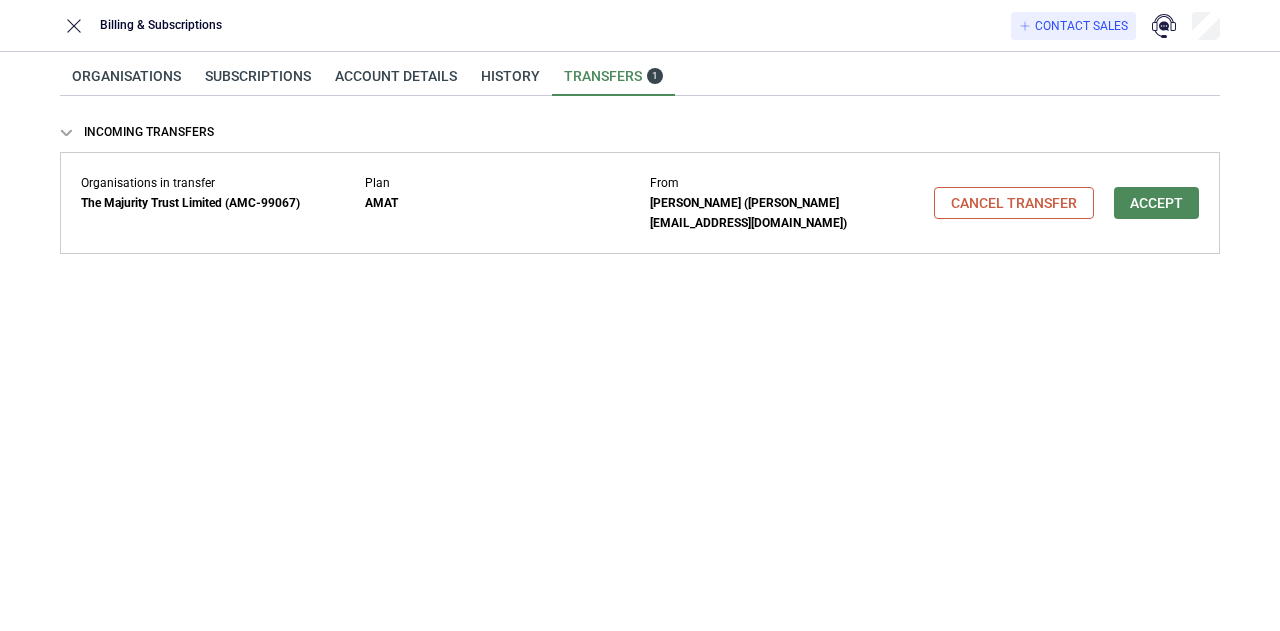 scroll, scrollTop: 0, scrollLeft: 0, axis: both 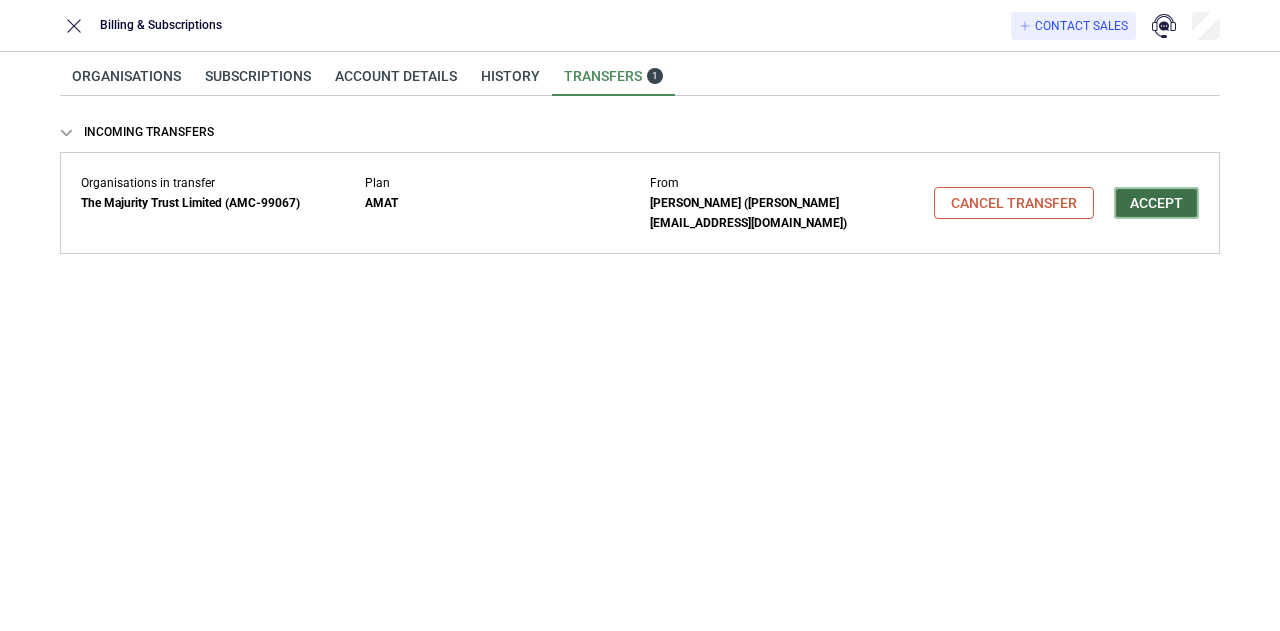 click on "Accept" at bounding box center (1156, 203) 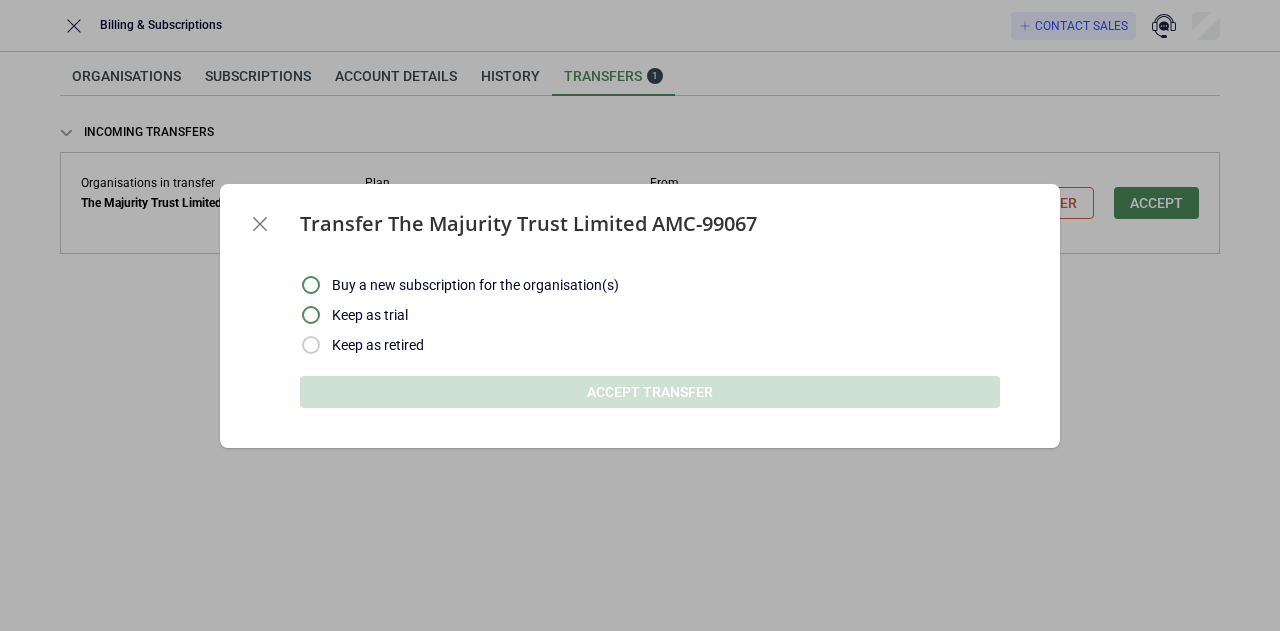 click on "Keep as trial" at bounding box center (665, 315) 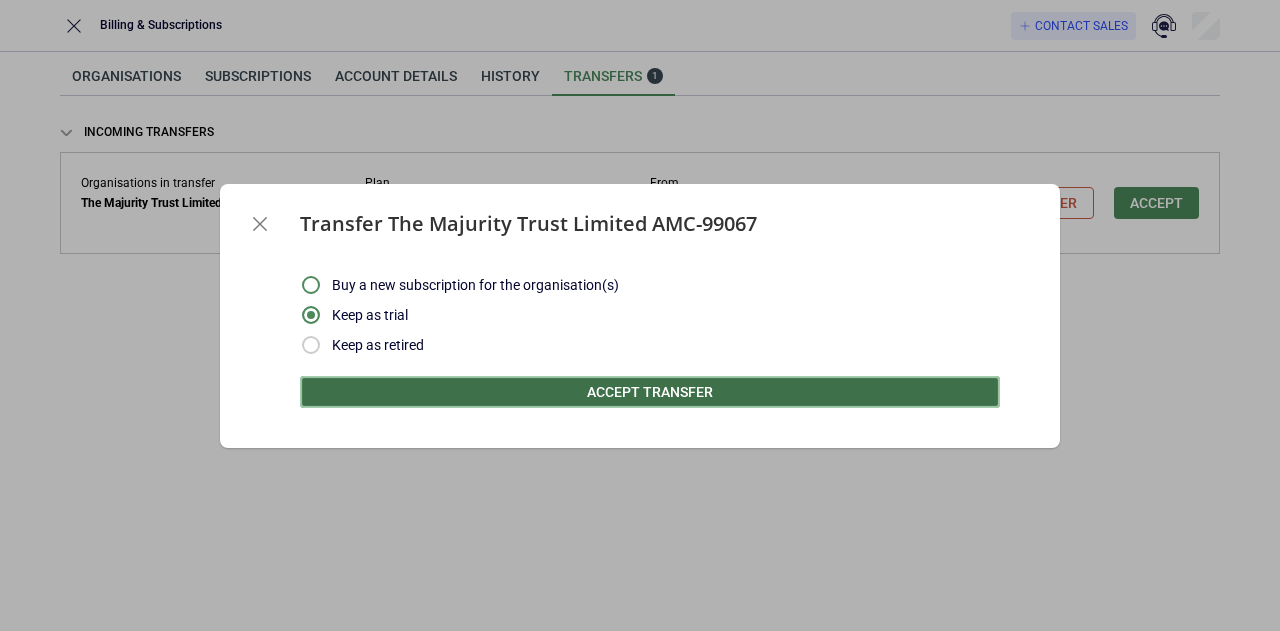 click on "Accept transfer" at bounding box center (650, 392) 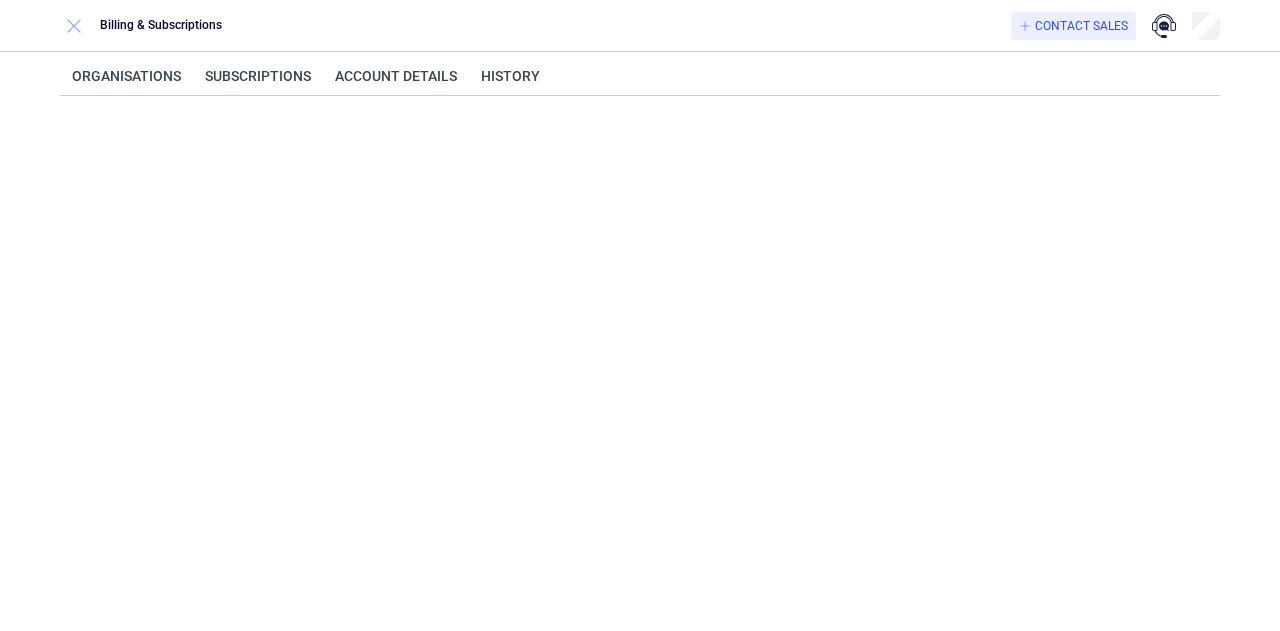 click 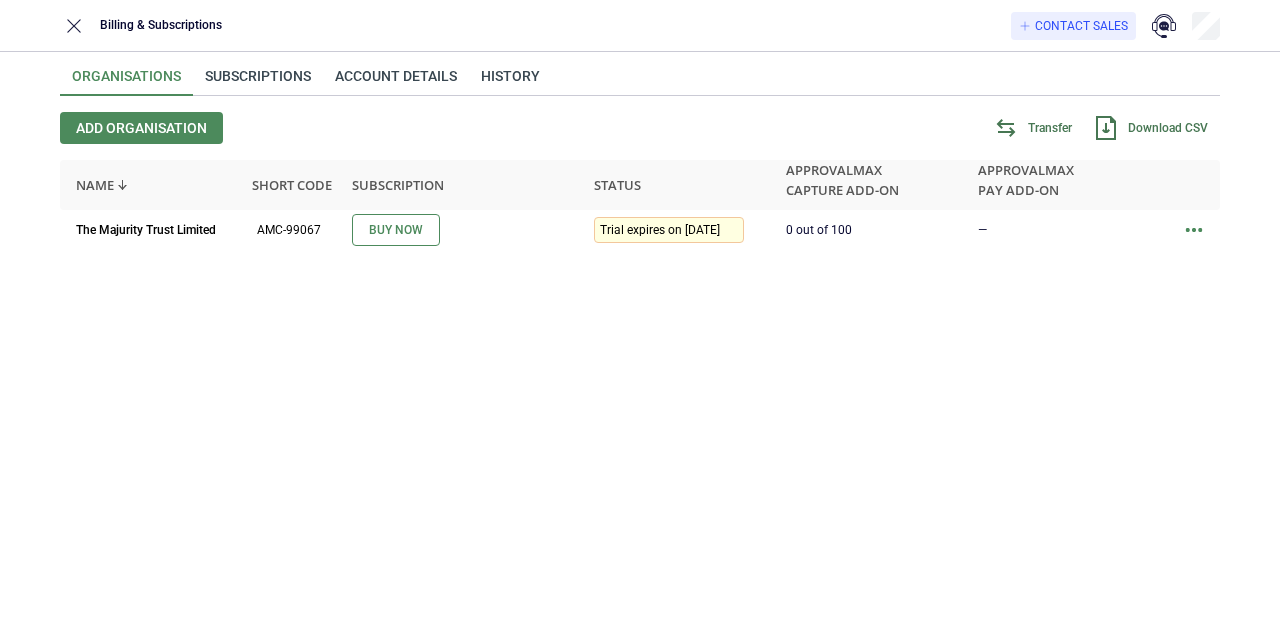 scroll, scrollTop: 0, scrollLeft: 0, axis: both 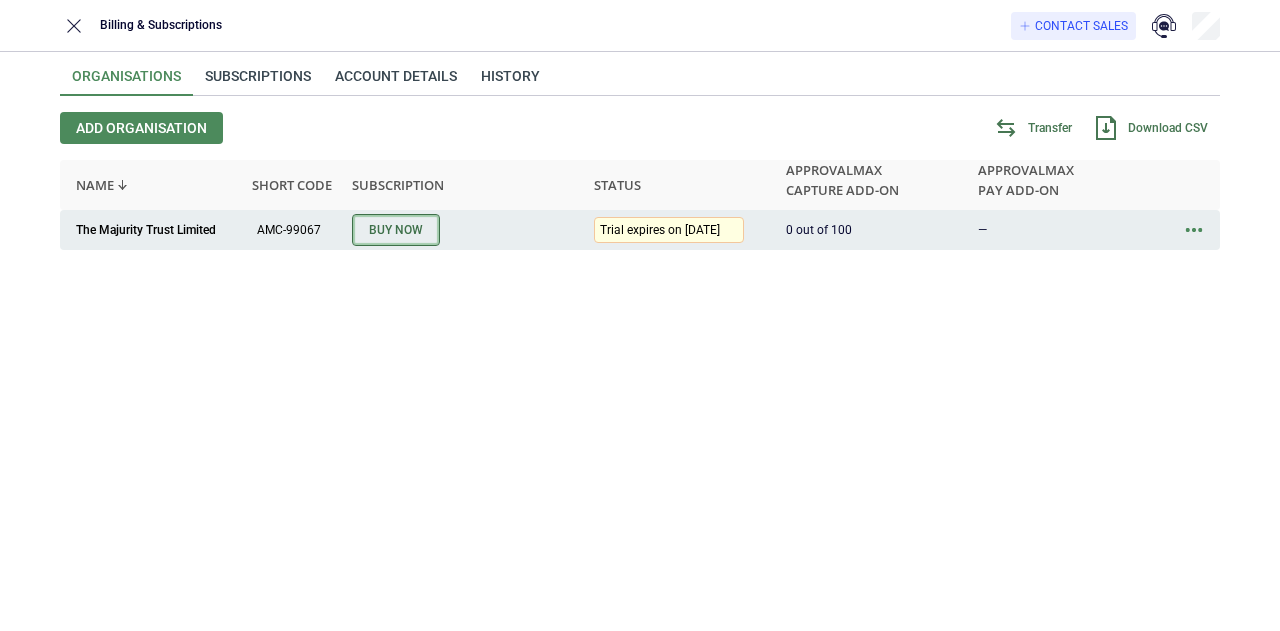 click on "Buy Now" at bounding box center [396, 230] 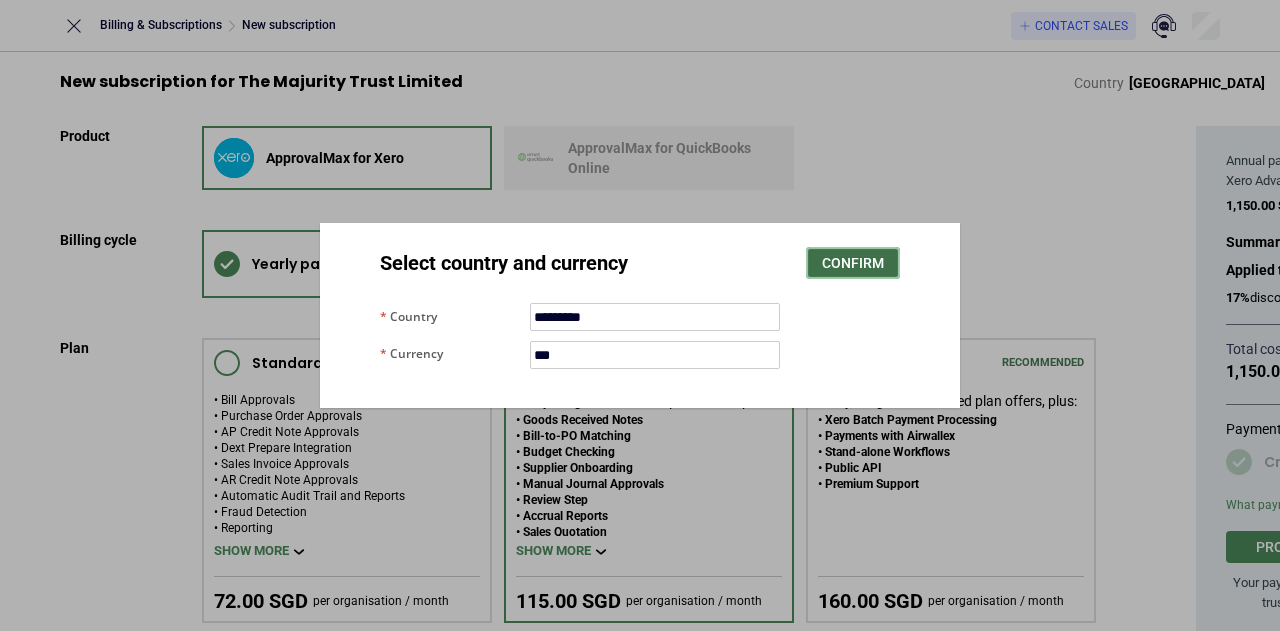 click on "Confirm" at bounding box center [853, 263] 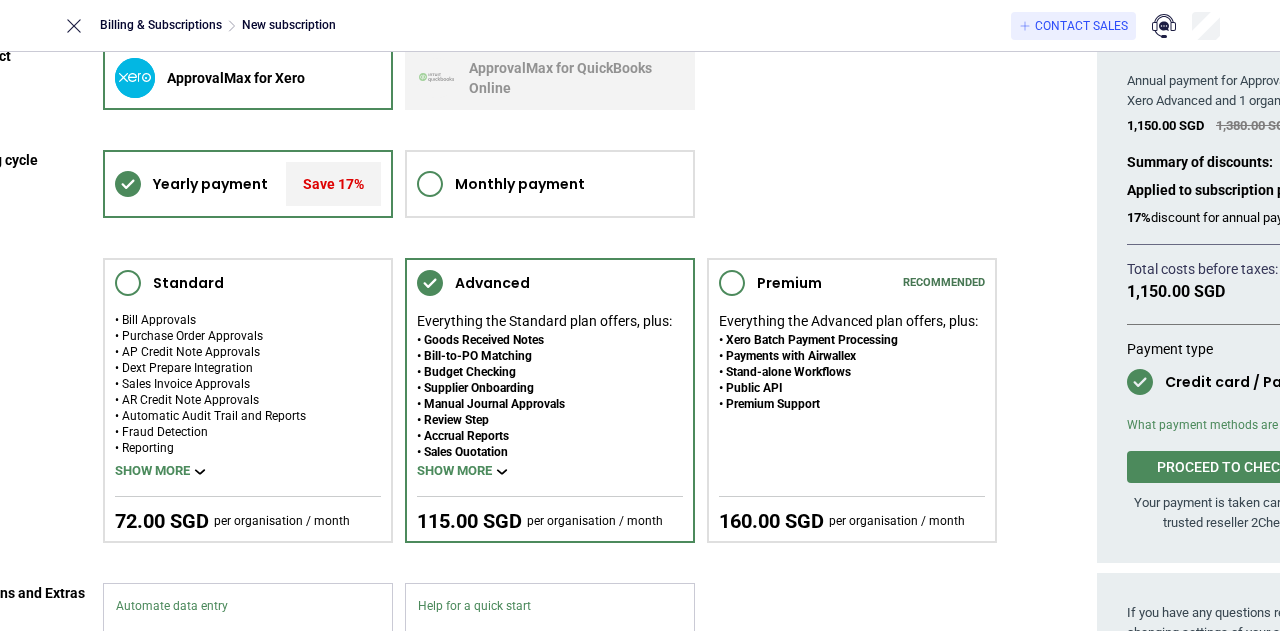 scroll, scrollTop: 80, scrollLeft: 99, axis: both 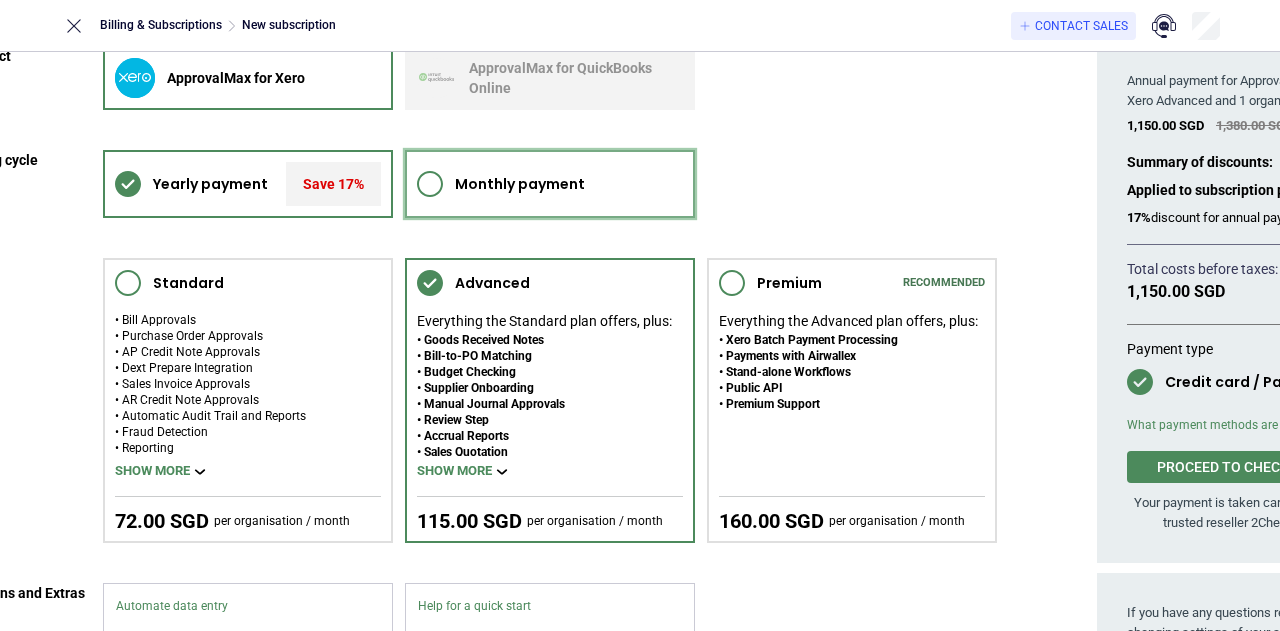 click on "Monthly payment" at bounding box center [520, 184] 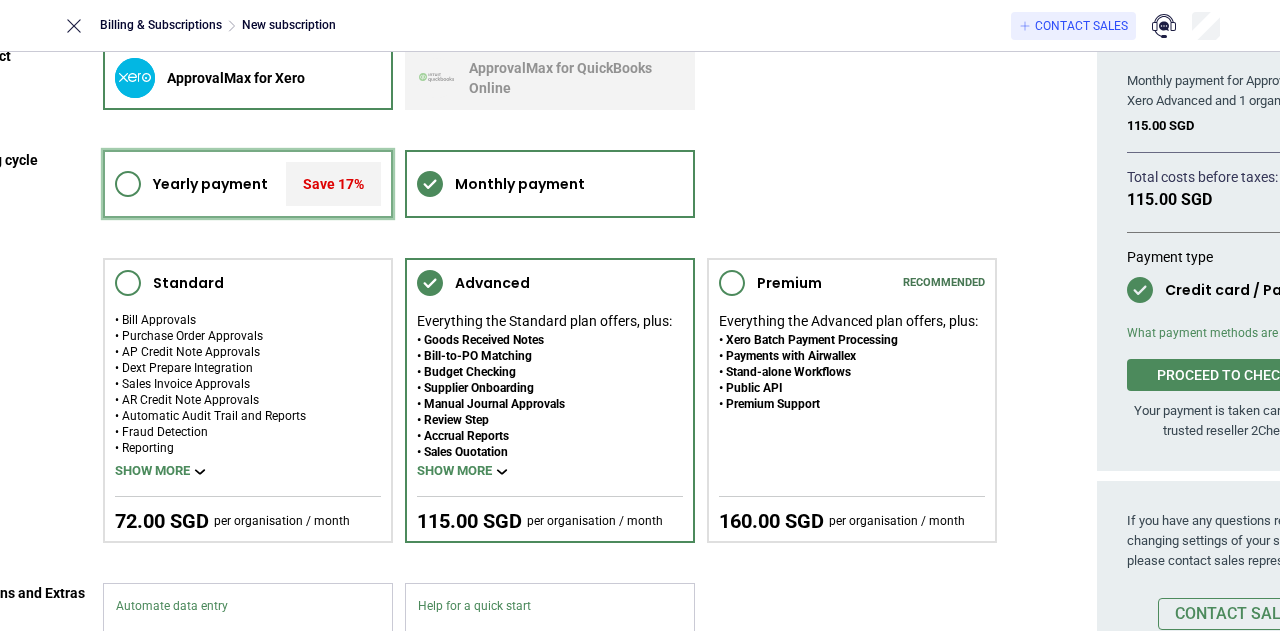 click on "Save 17%" at bounding box center [333, 184] 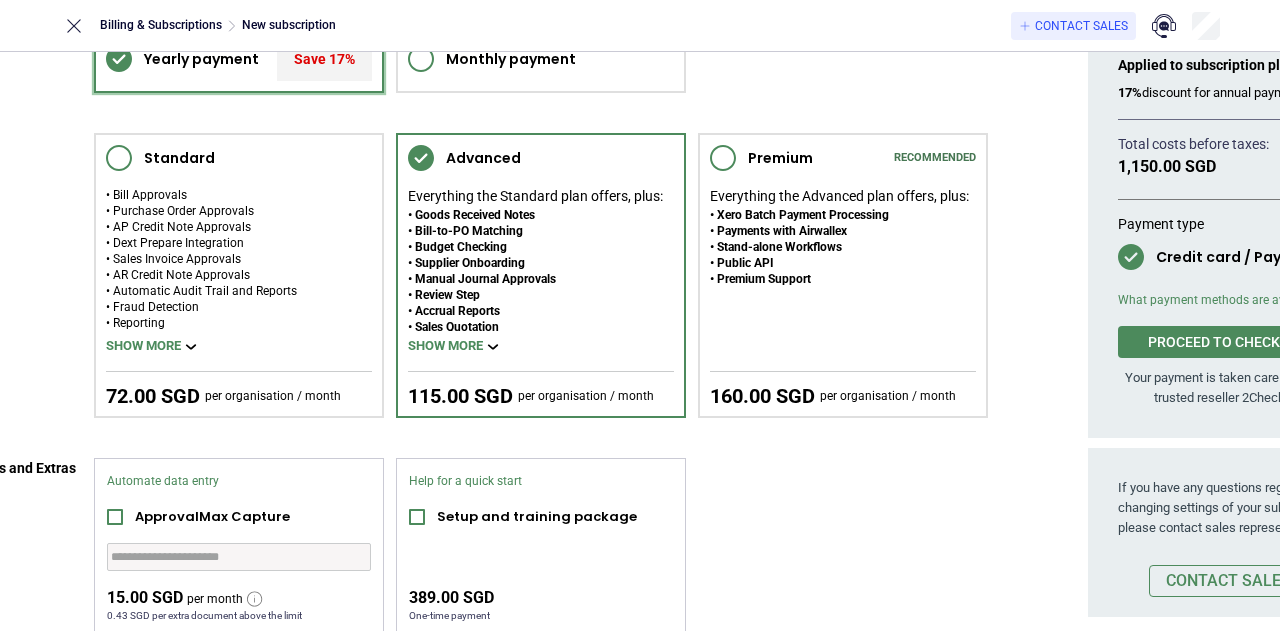 scroll, scrollTop: 220, scrollLeft: 108, axis: both 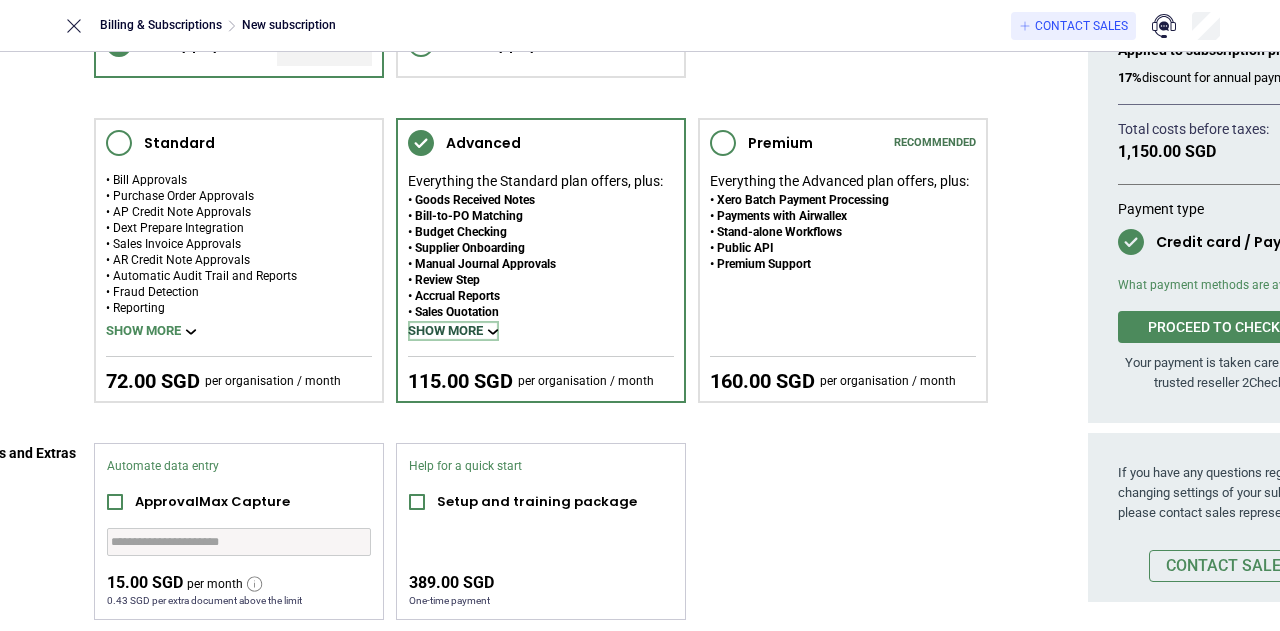 click on "Show more" at bounding box center [453, 331] 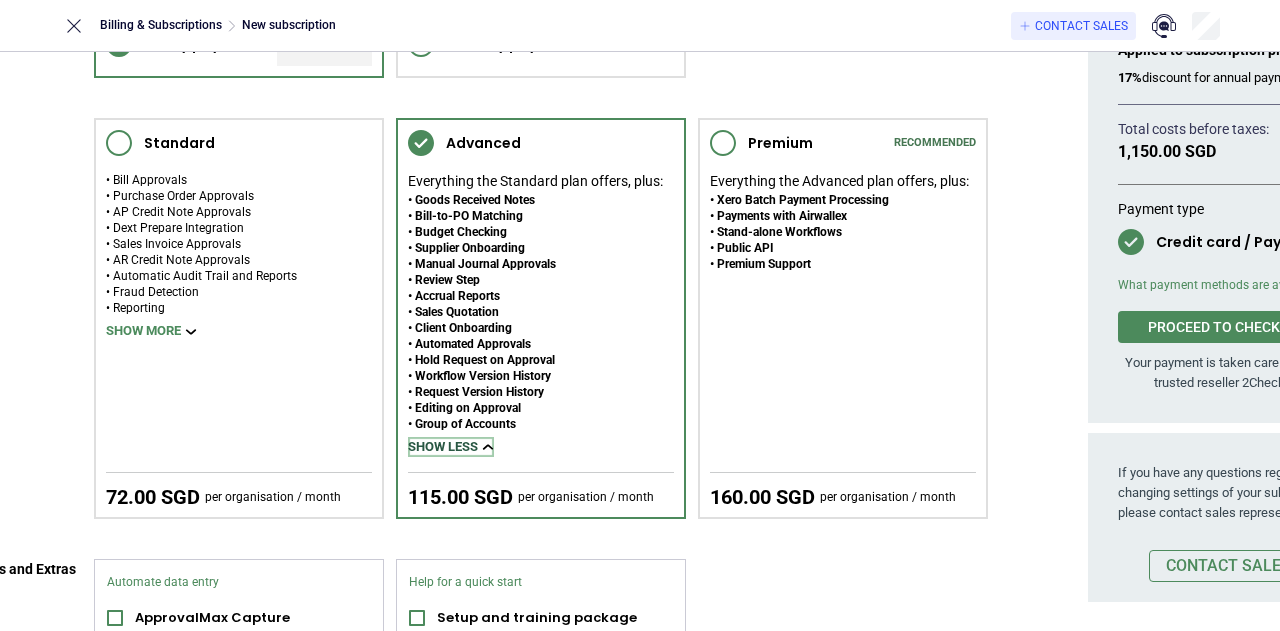 scroll, scrollTop: 220, scrollLeft: 264, axis: both 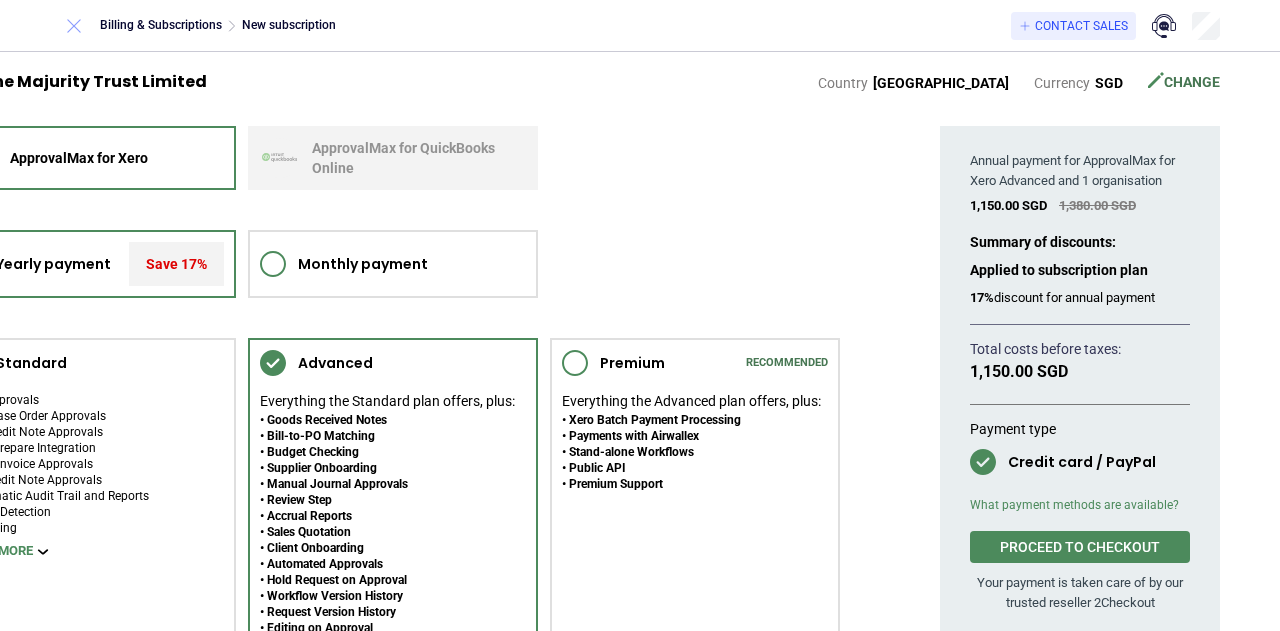 click 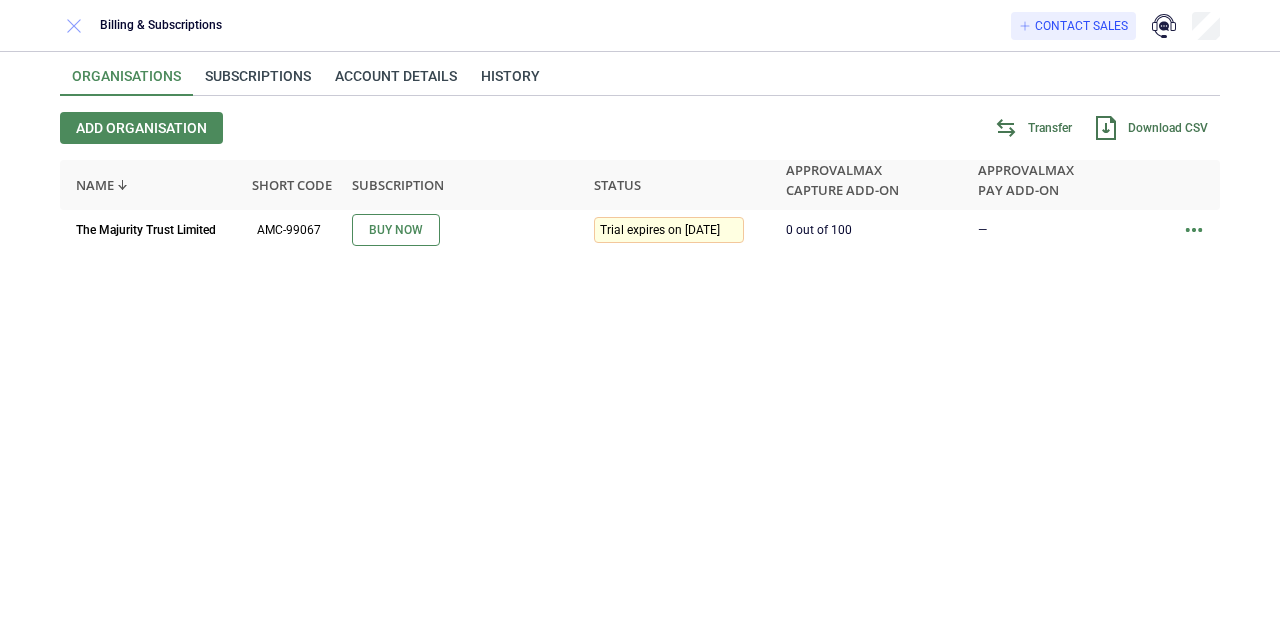 click 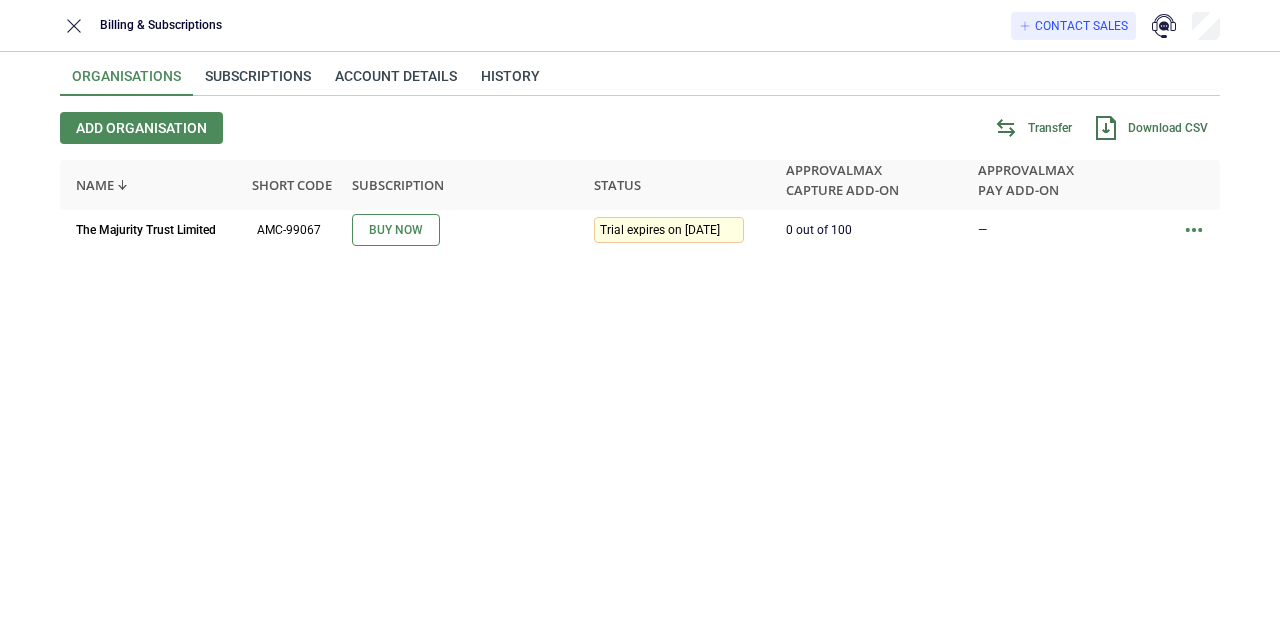 scroll, scrollTop: 0, scrollLeft: 0, axis: both 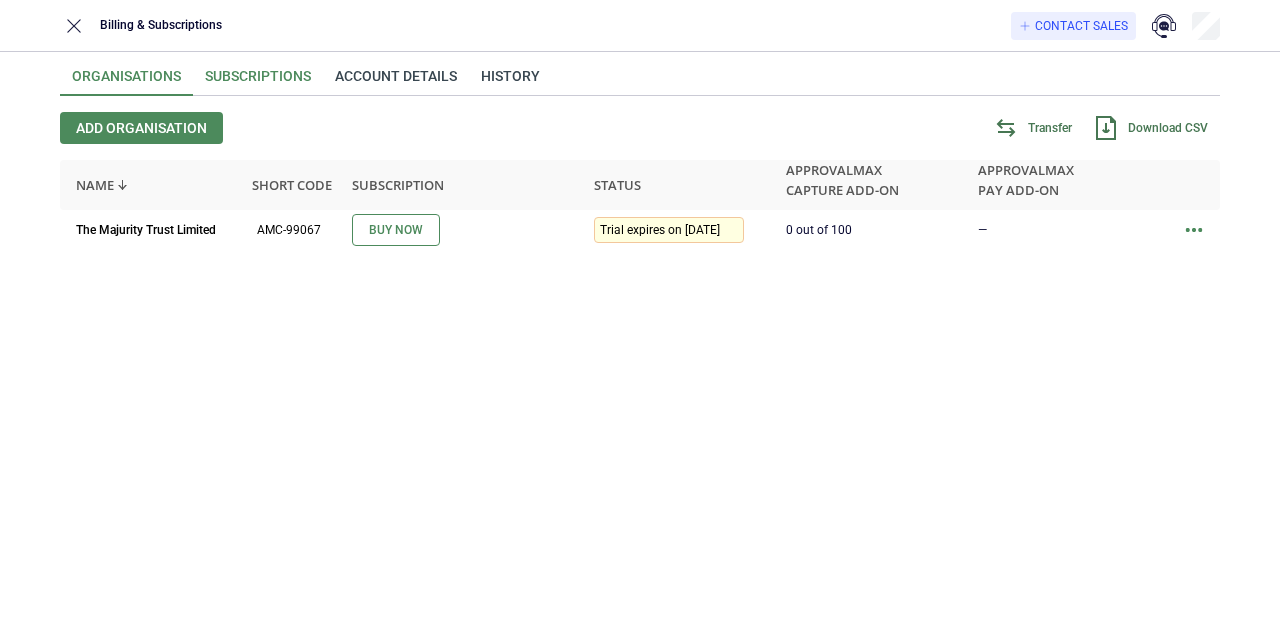click on "Subscriptions" at bounding box center (258, 82) 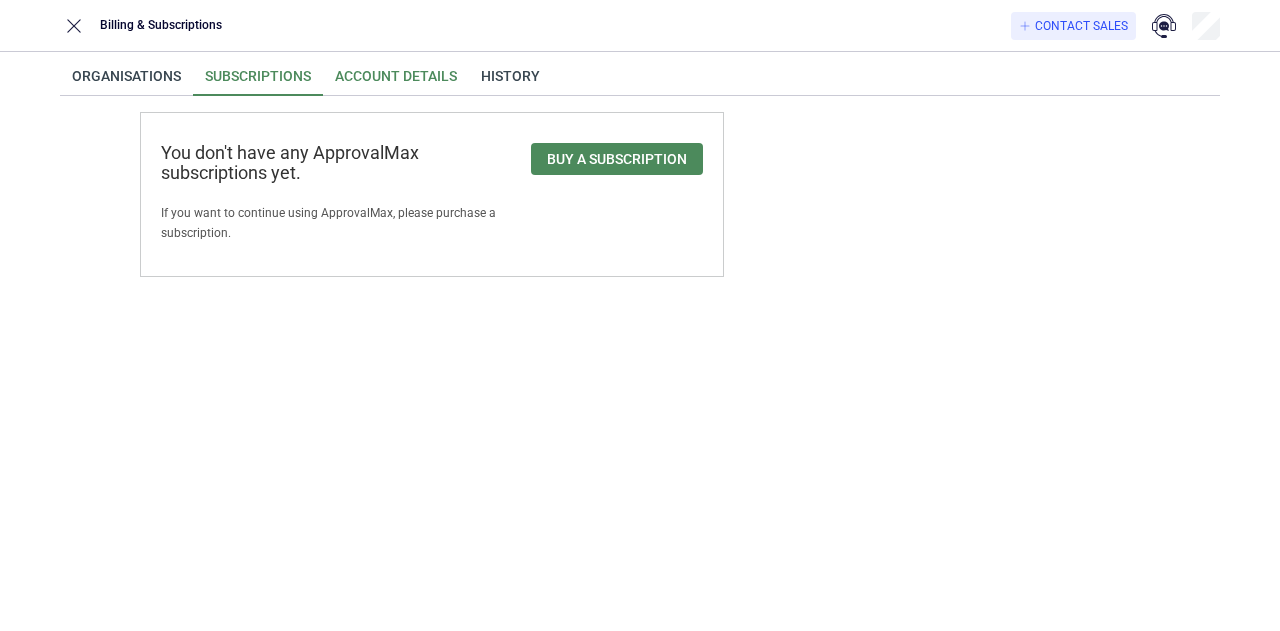 click on "Account details" at bounding box center (396, 82) 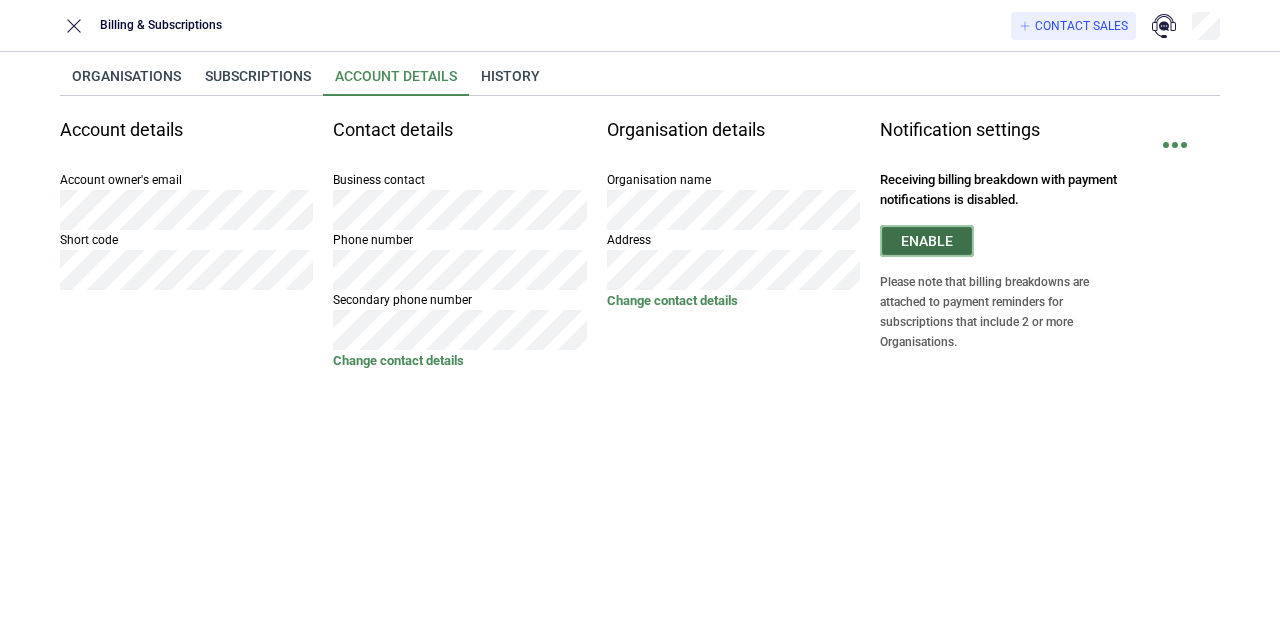 click on "Enable" at bounding box center (927, 241) 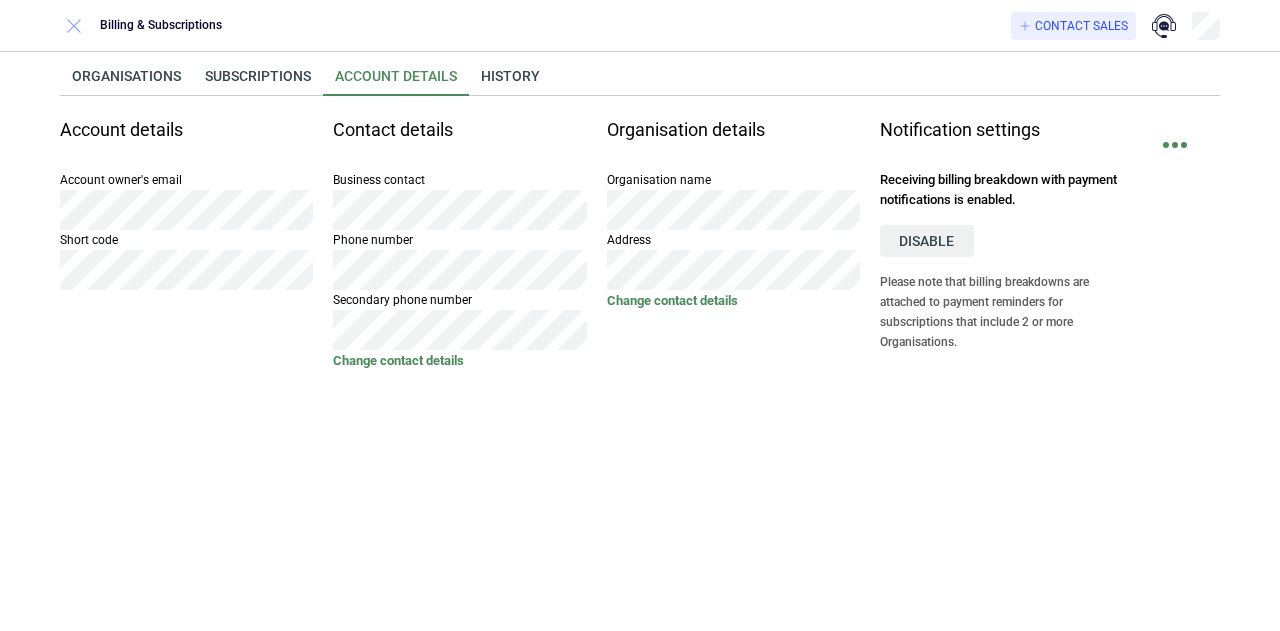 click 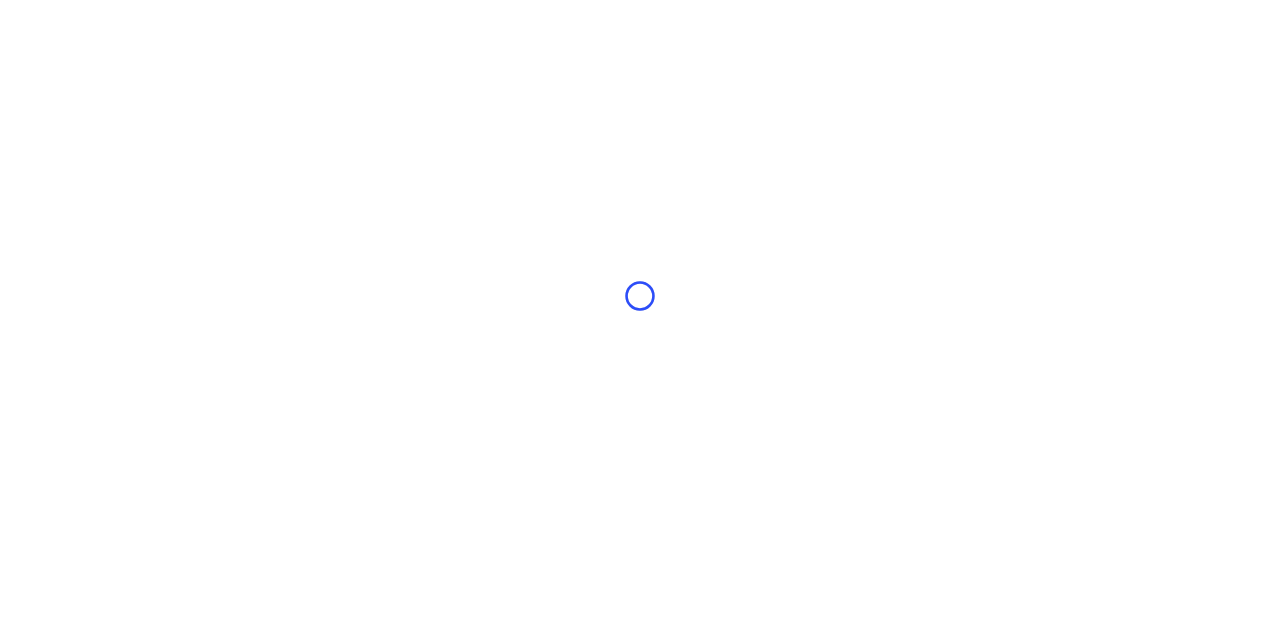 scroll, scrollTop: 0, scrollLeft: 0, axis: both 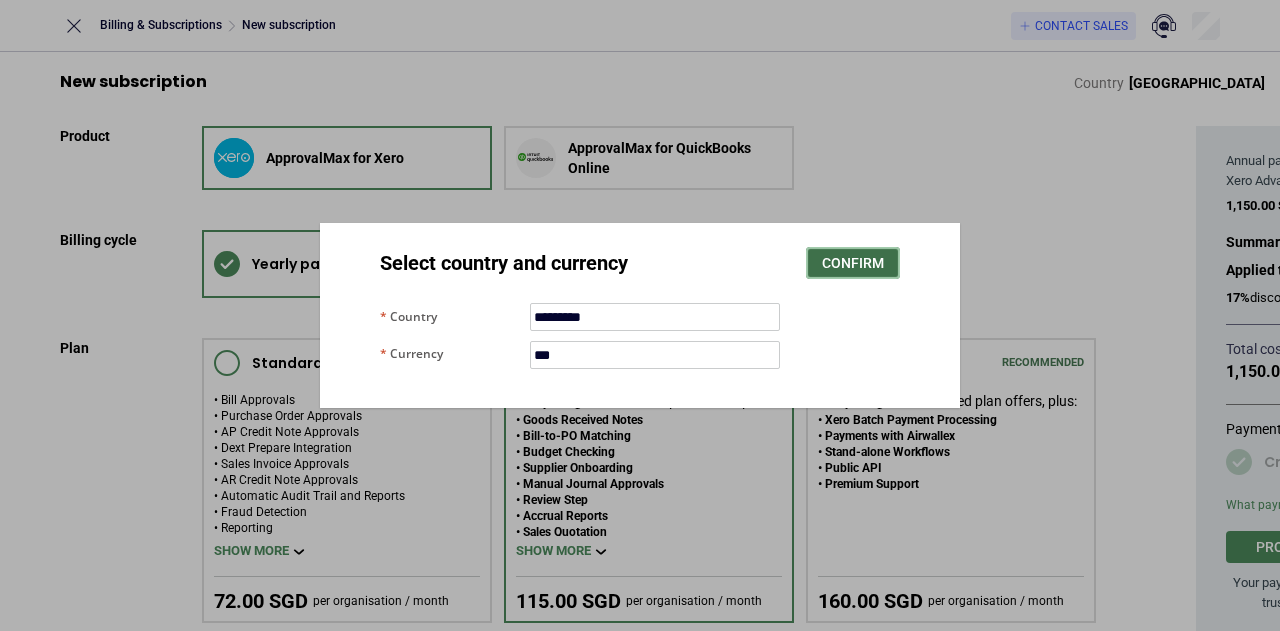 click on "Confirm" at bounding box center [853, 263] 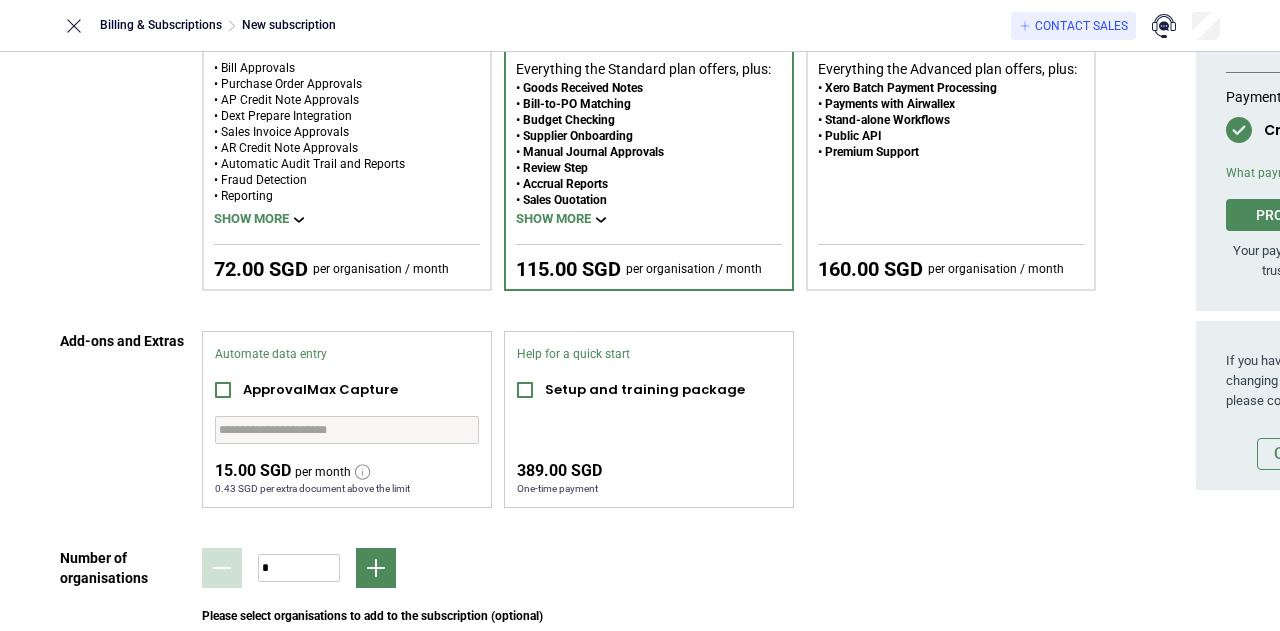 scroll, scrollTop: 450, scrollLeft: 0, axis: vertical 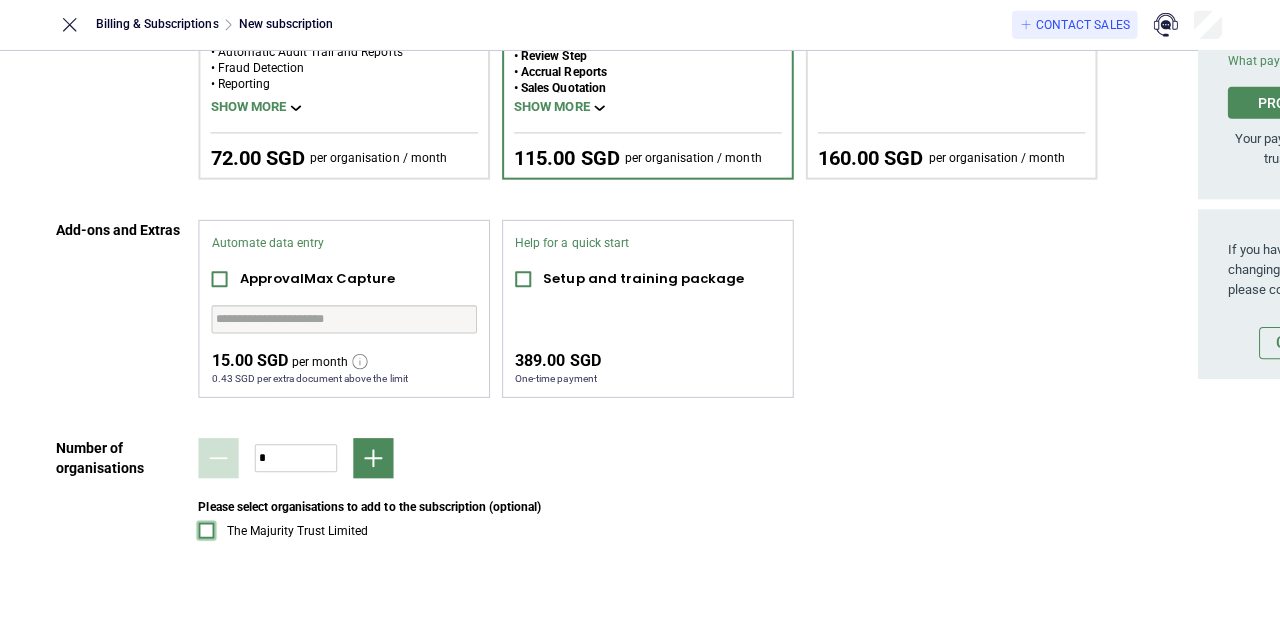 click at bounding box center (210, 529) 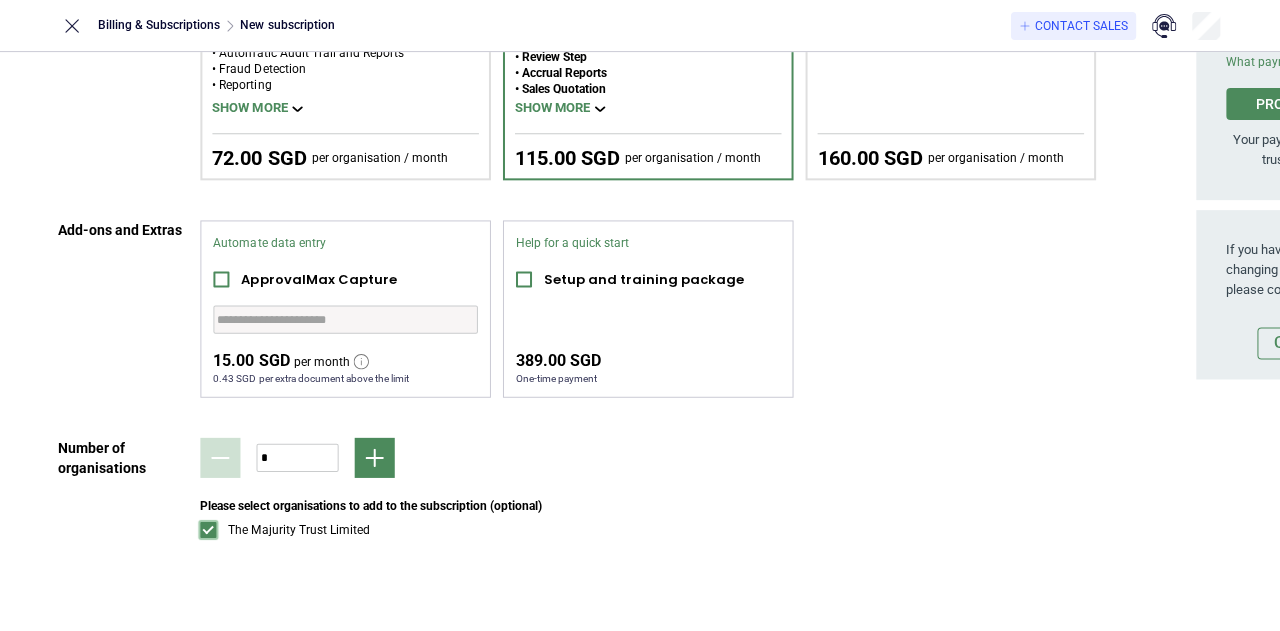 scroll, scrollTop: 0, scrollLeft: 0, axis: both 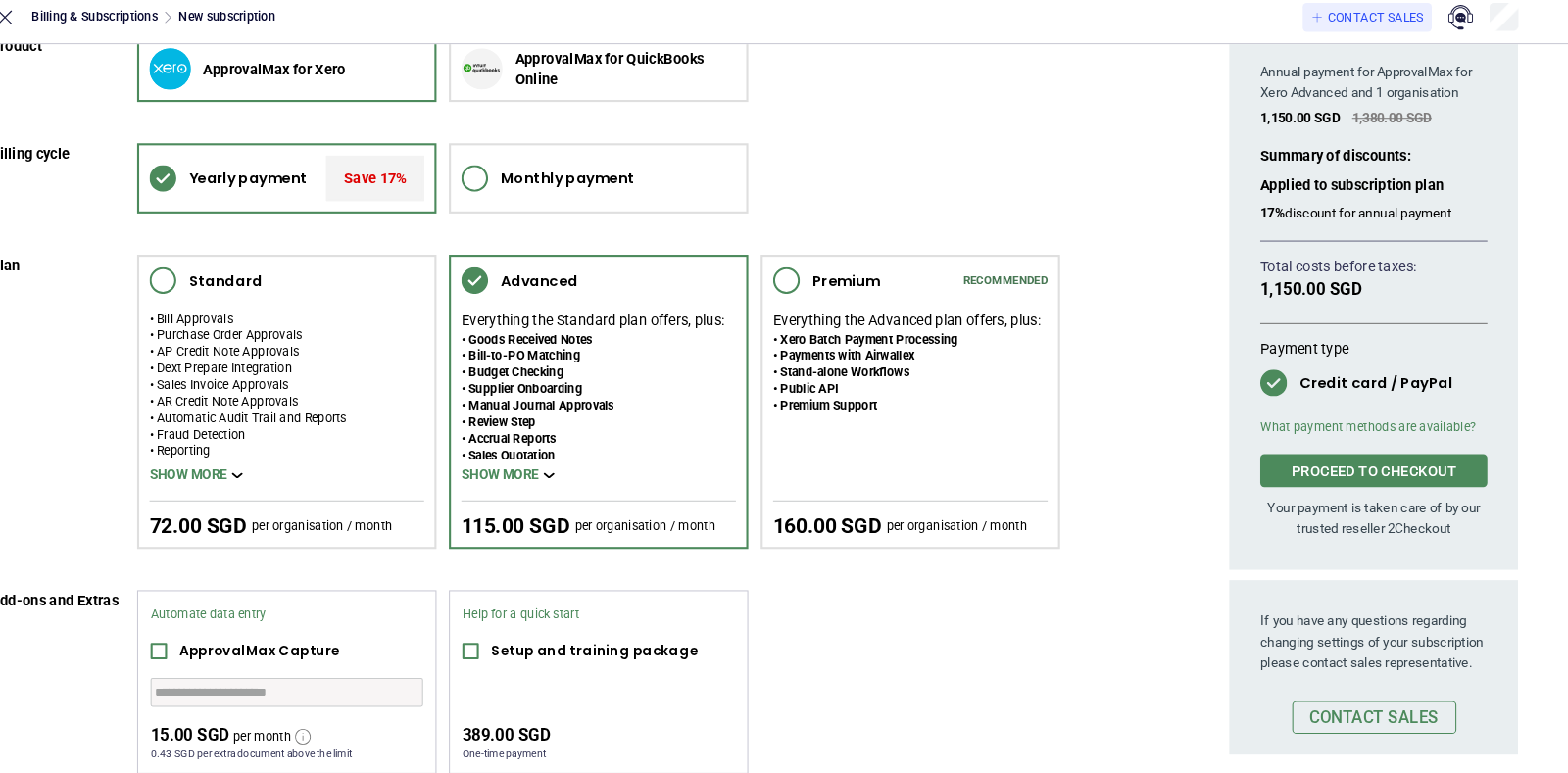 drag, startPoint x: 1167, startPoint y: 10, endPoint x: 1118, endPoint y: 223, distance: 218.56349 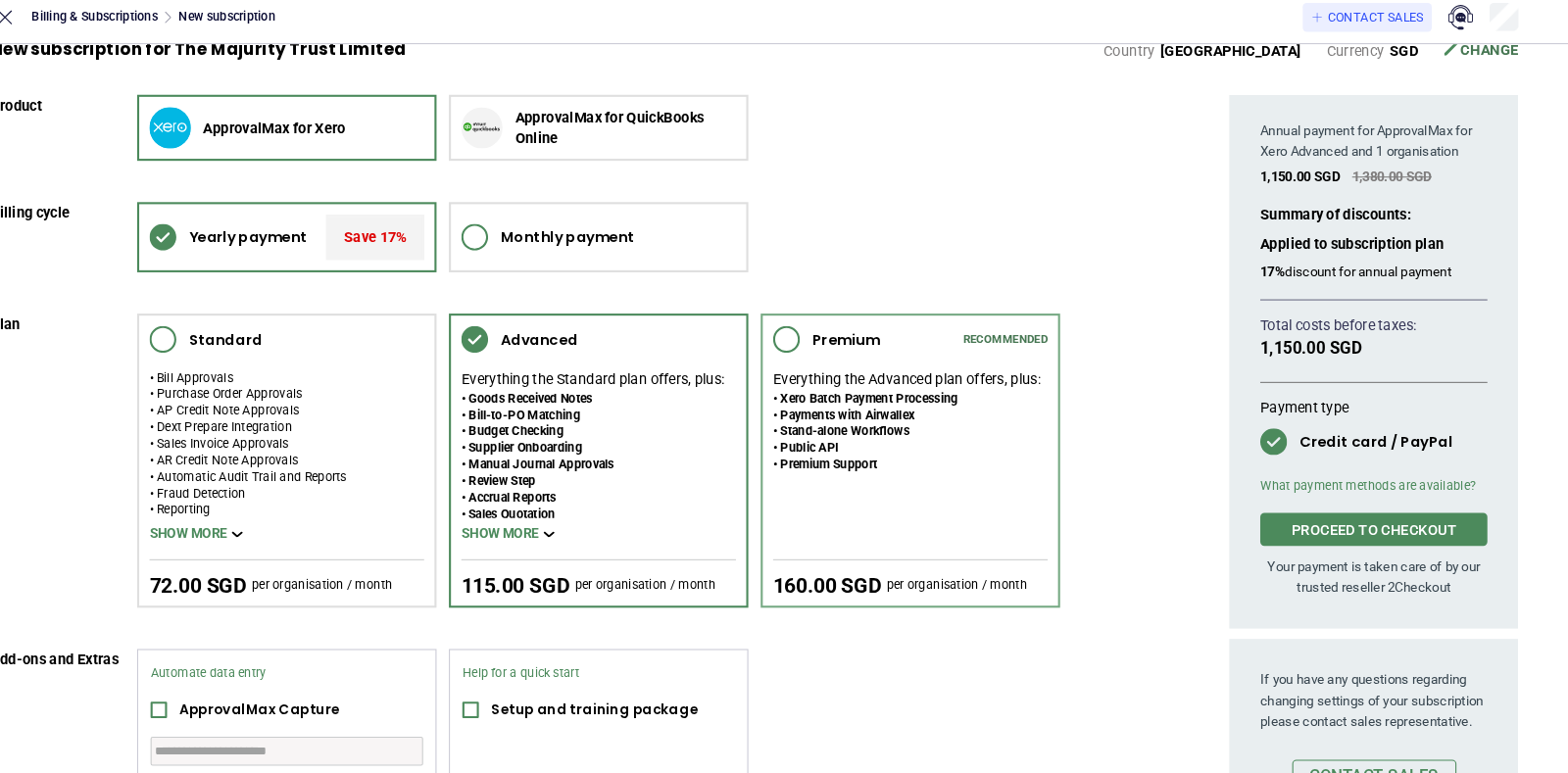 scroll, scrollTop: 0, scrollLeft: 0, axis: both 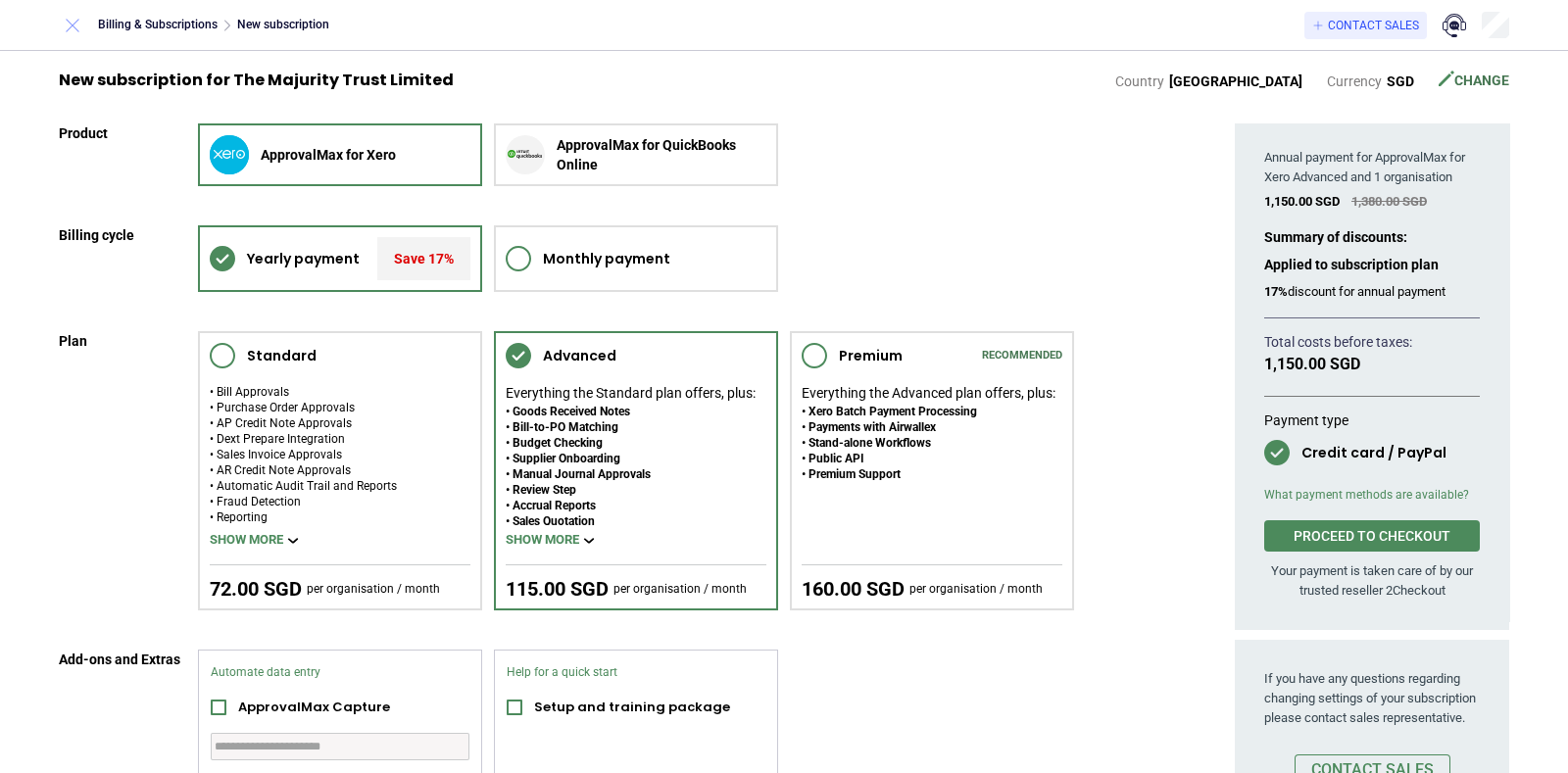 click 